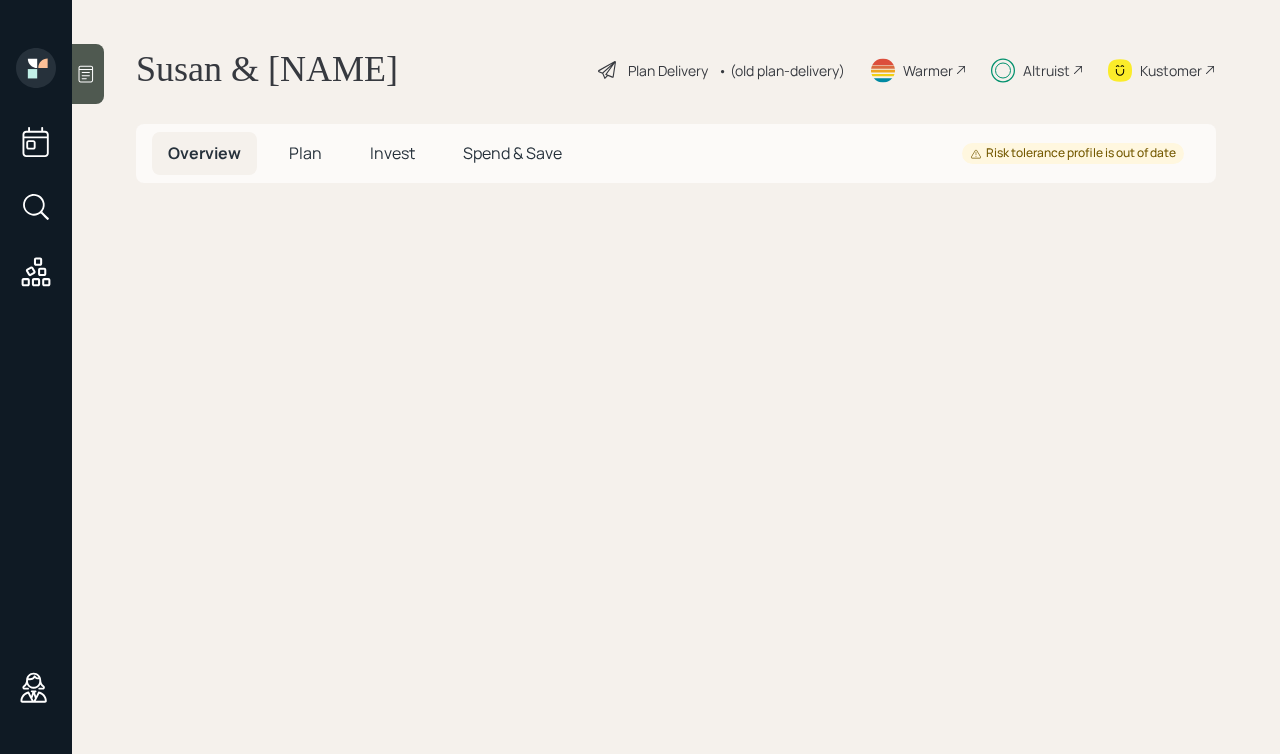scroll, scrollTop: 0, scrollLeft: 0, axis: both 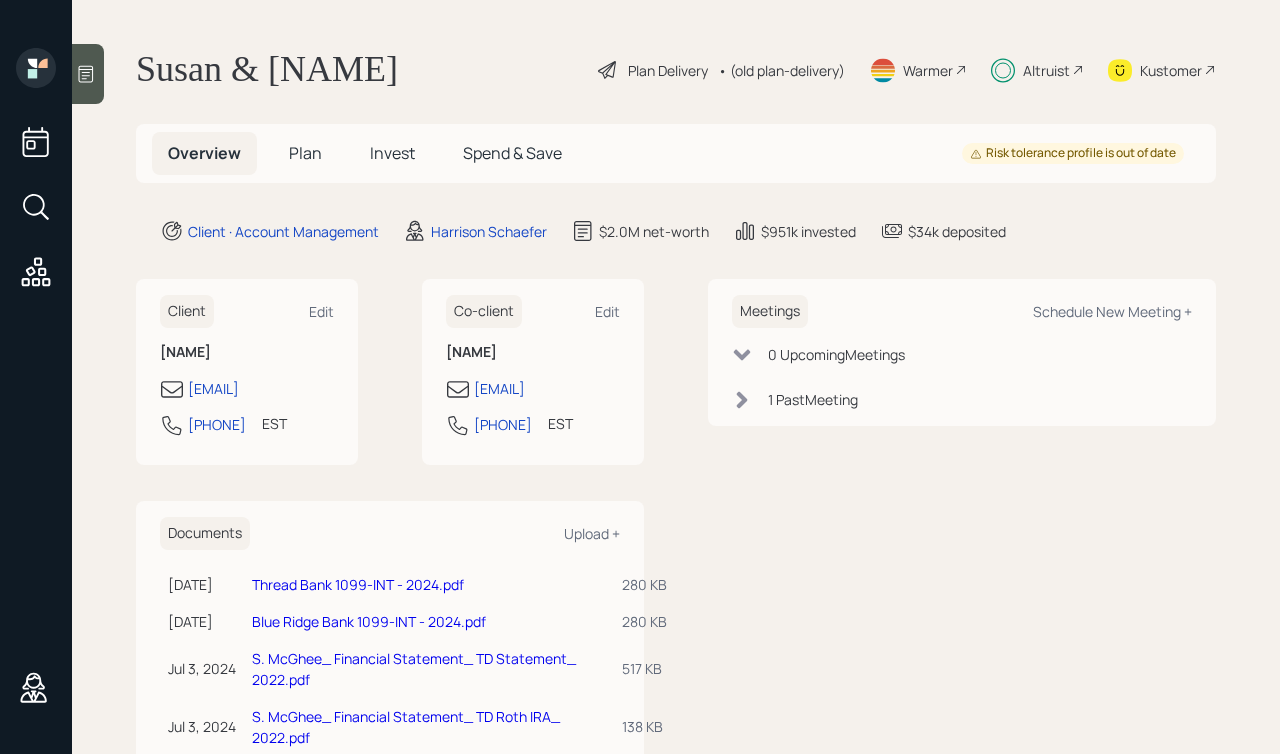 click on "Plan" at bounding box center [305, 153] 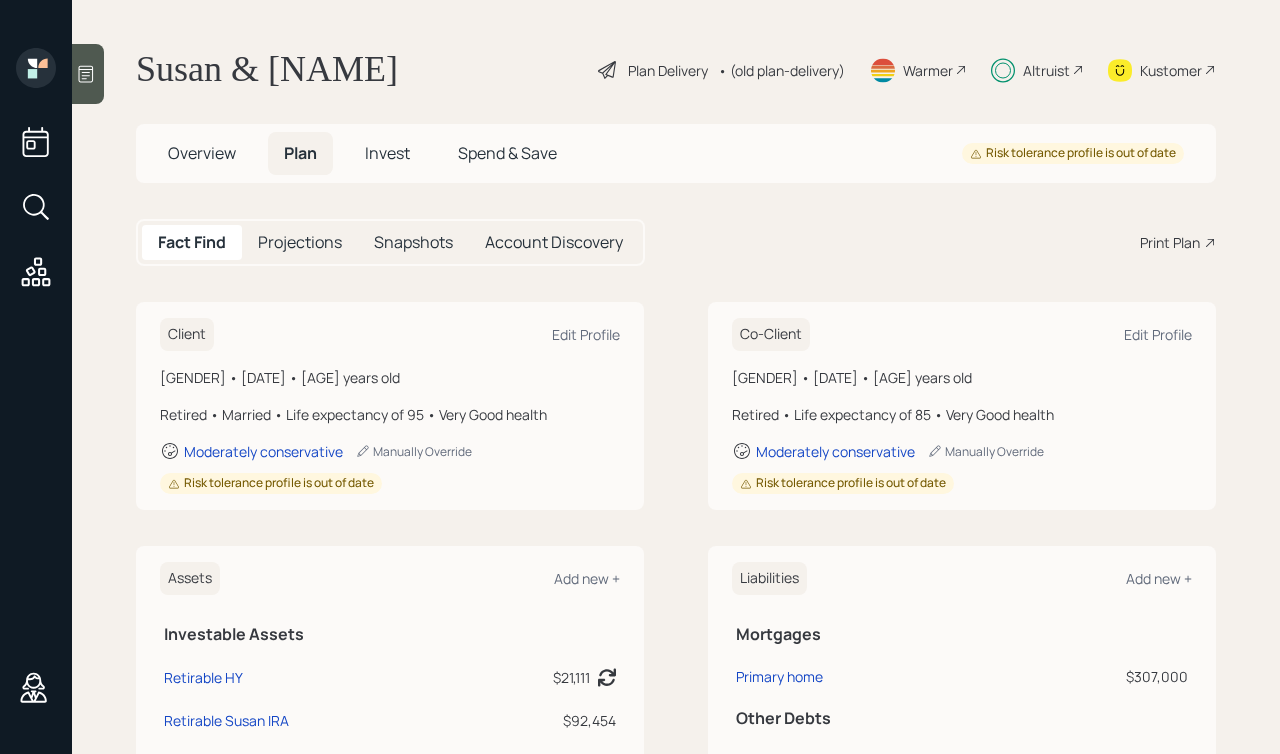 click on "Print Plan" at bounding box center [1170, 242] 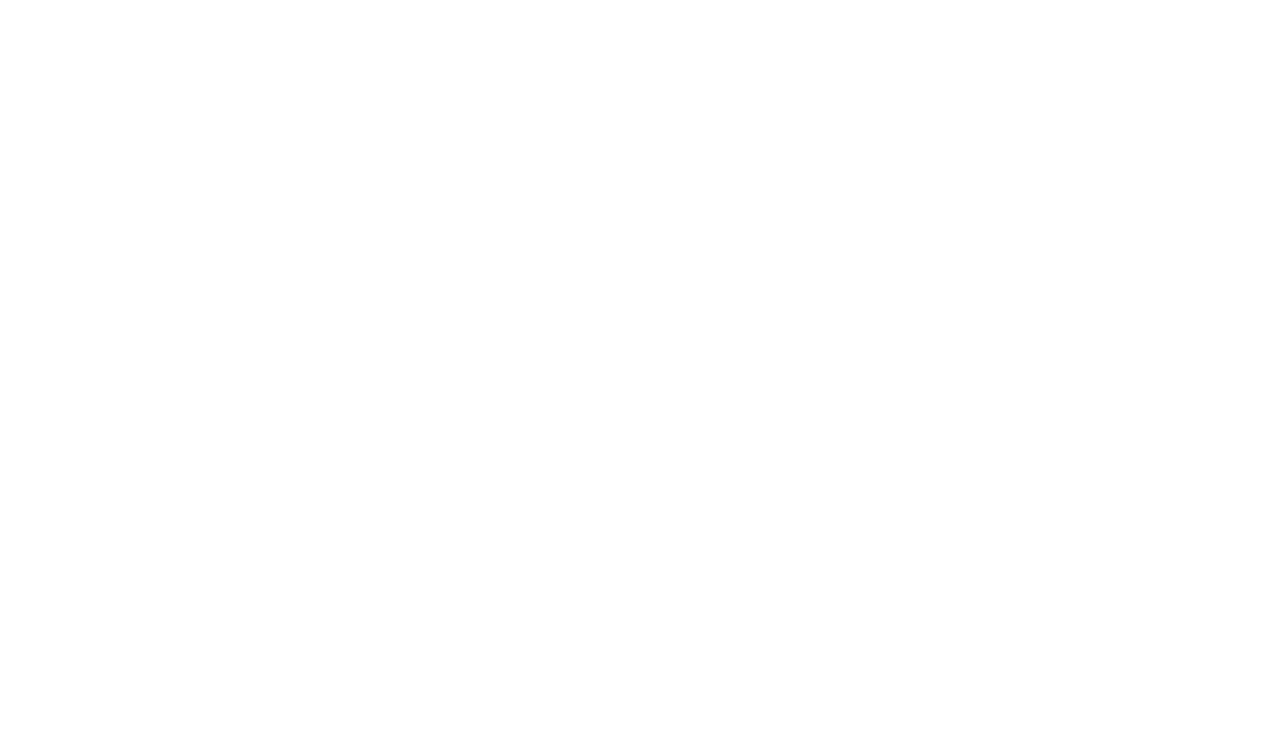 scroll, scrollTop: 0, scrollLeft: 0, axis: both 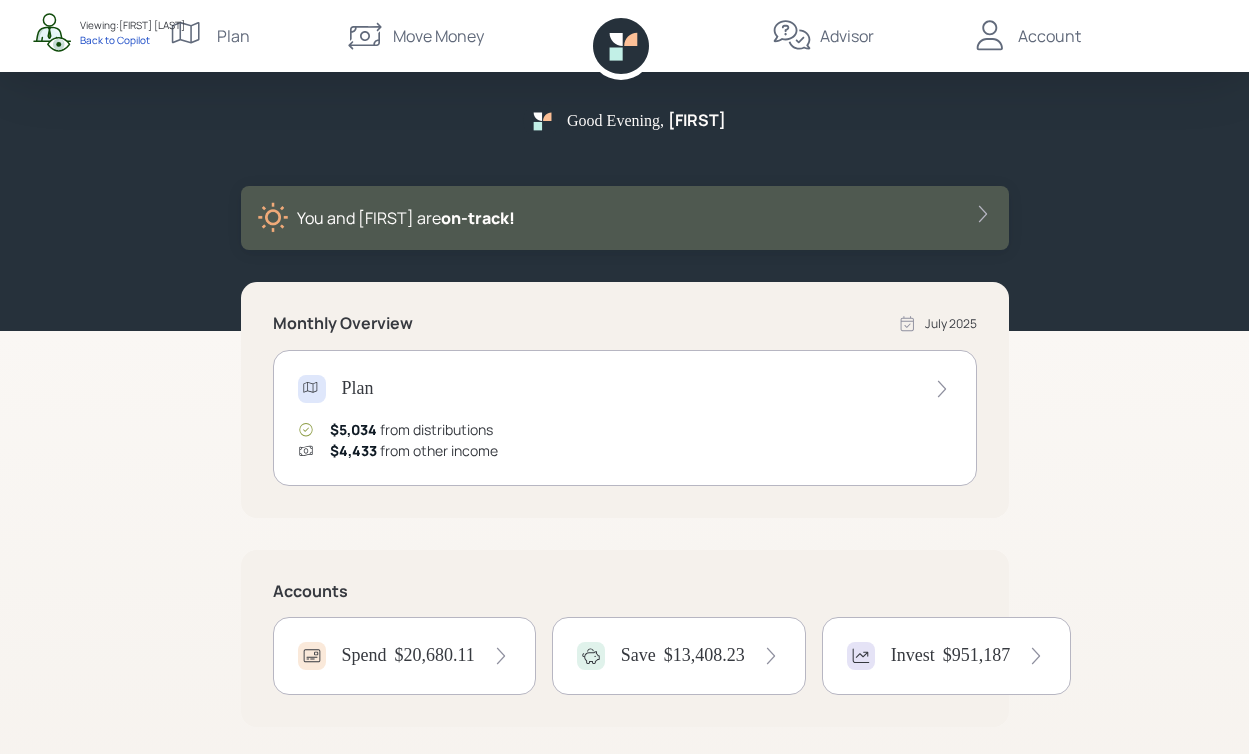 click on "Plan" at bounding box center [233, 36] 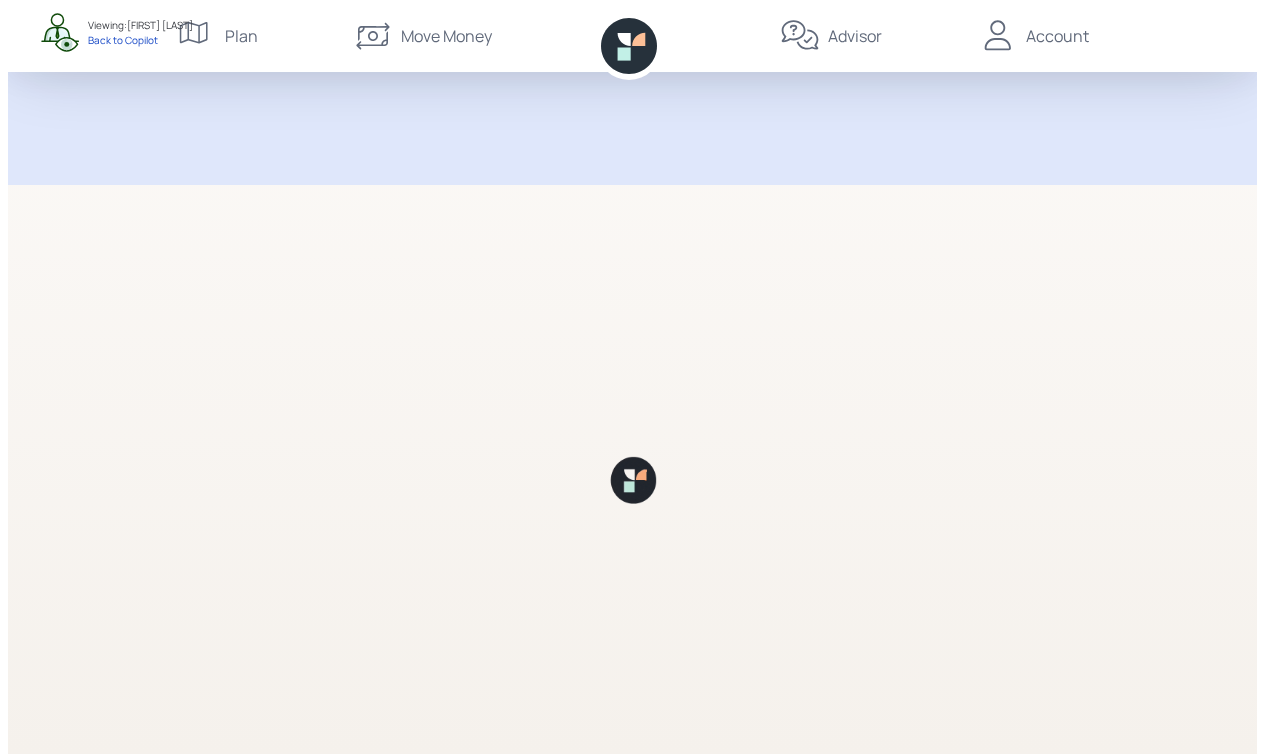 scroll, scrollTop: 0, scrollLeft: 0, axis: both 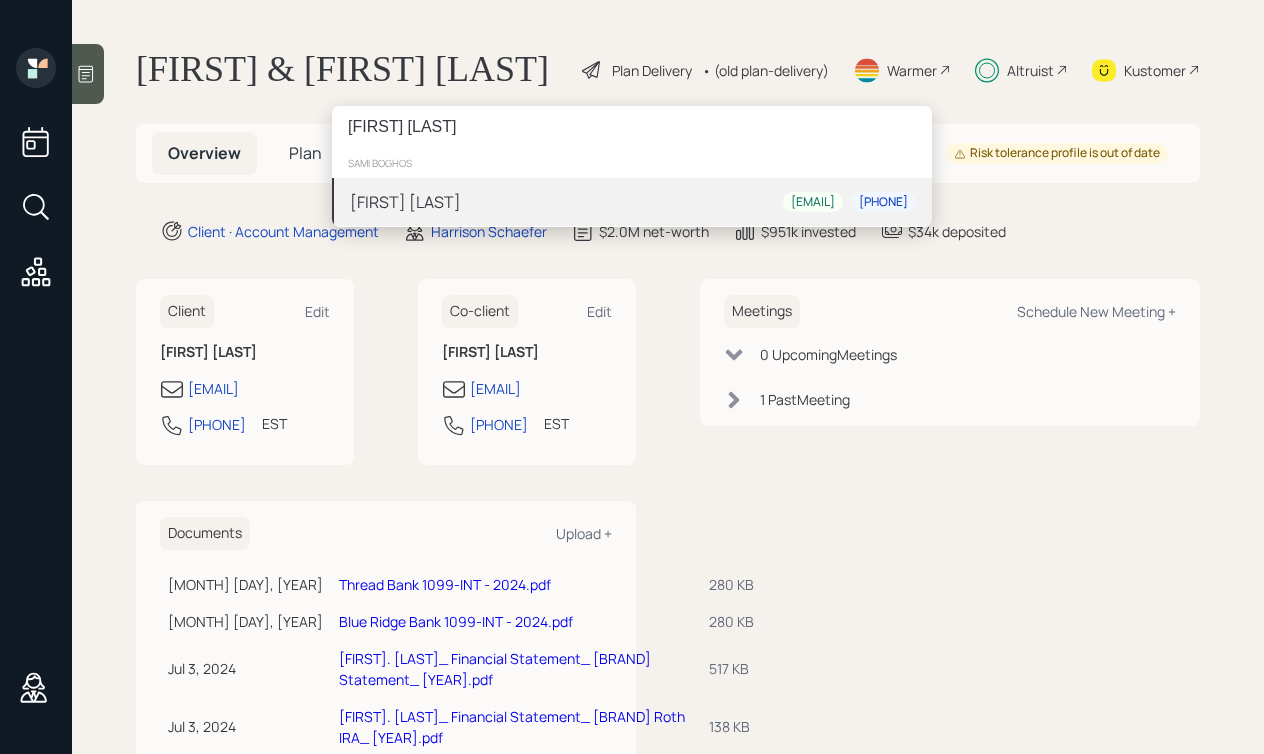 type on "[FIRST] [LAST]" 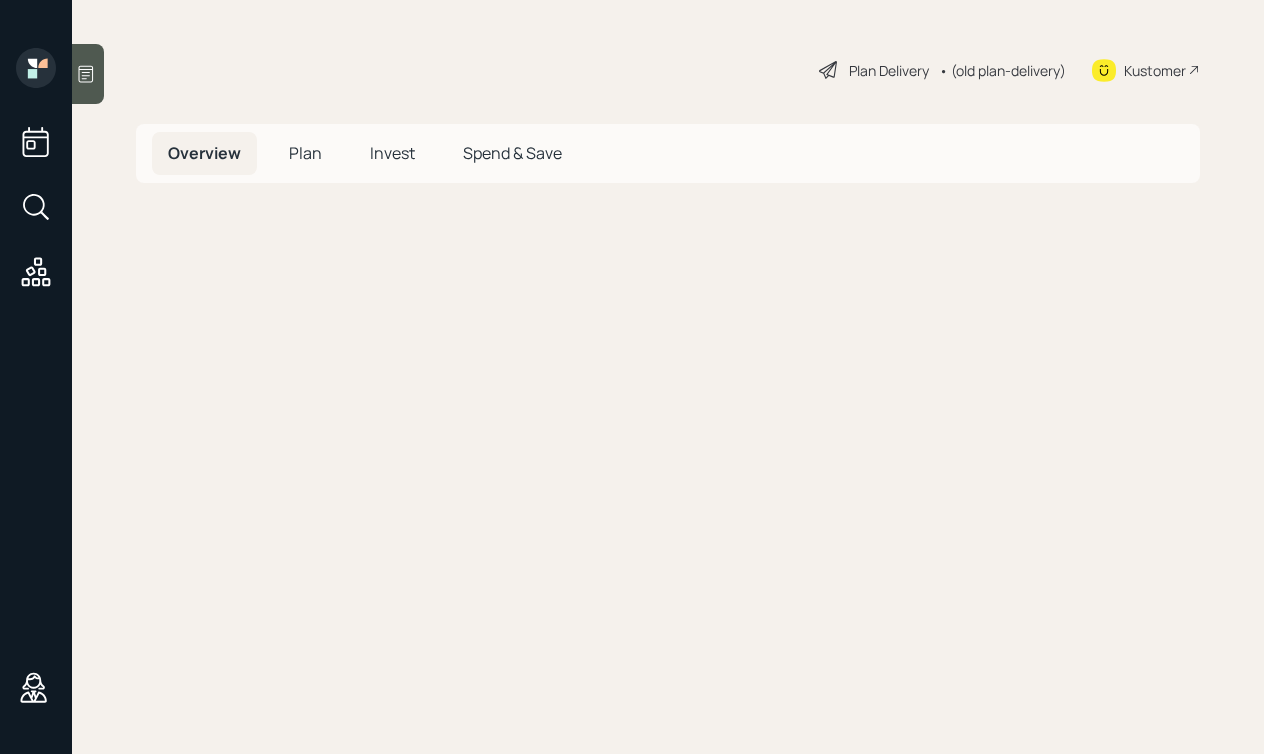 scroll, scrollTop: 0, scrollLeft: 0, axis: both 